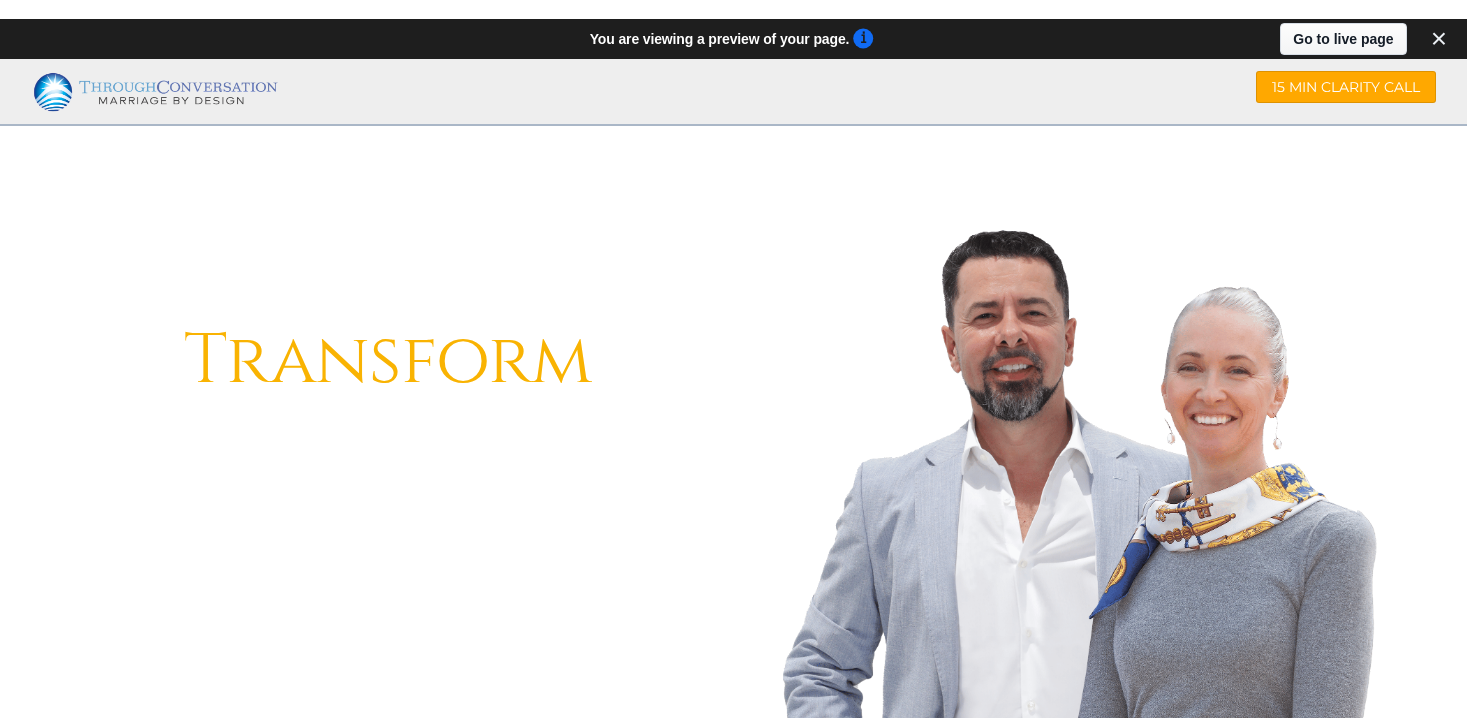 scroll, scrollTop: 0, scrollLeft: 0, axis: both 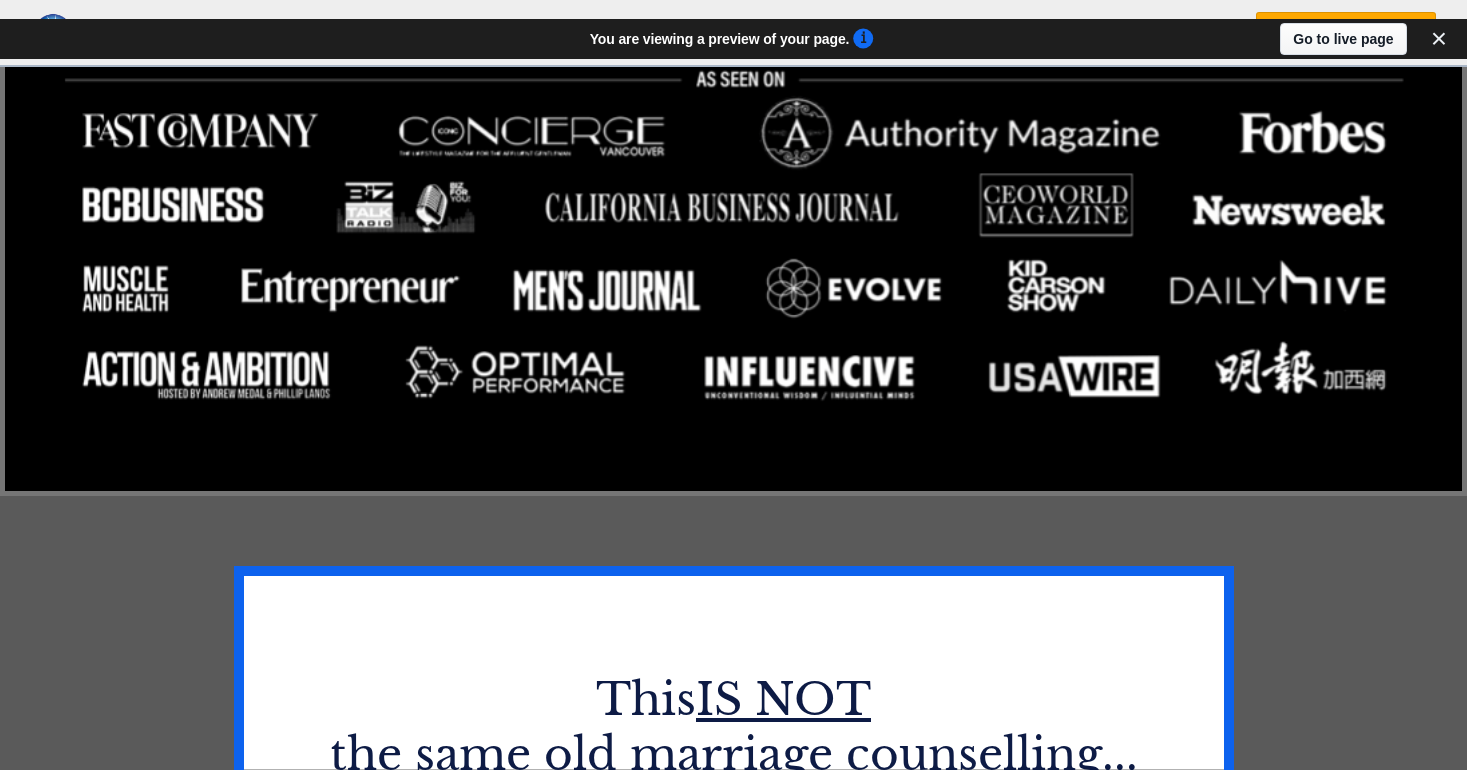 click at bounding box center (734, 244) 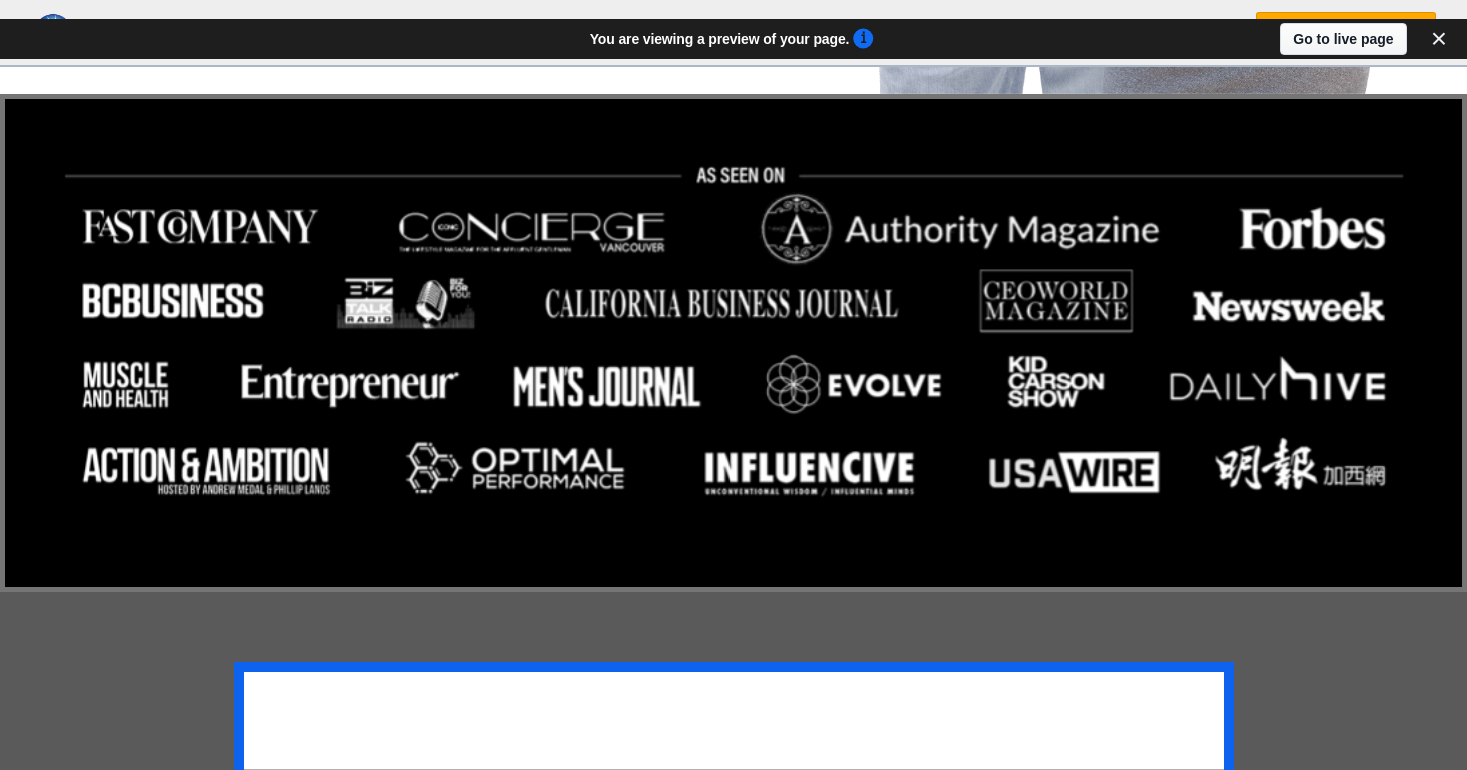scroll, scrollTop: 907, scrollLeft: 0, axis: vertical 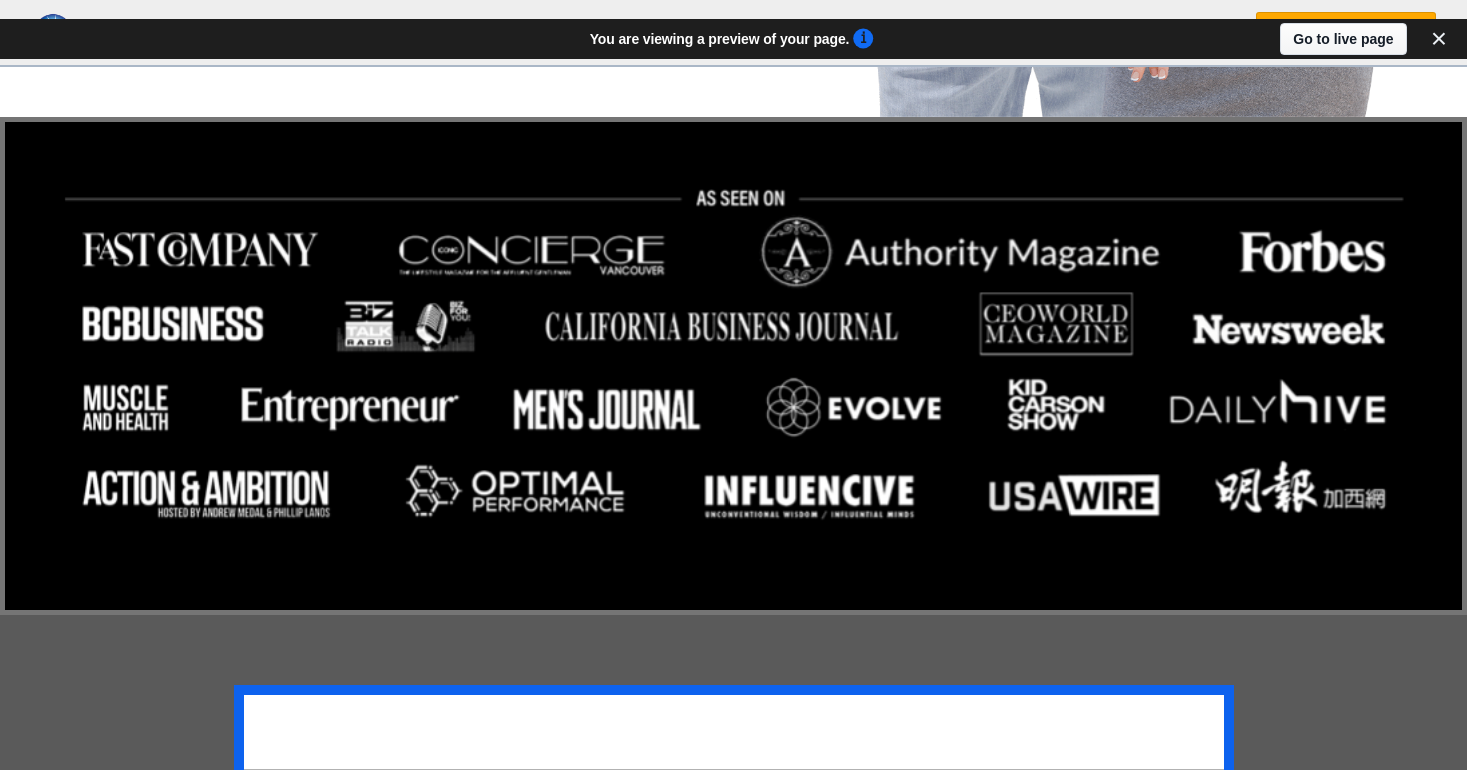click at bounding box center [734, 363] 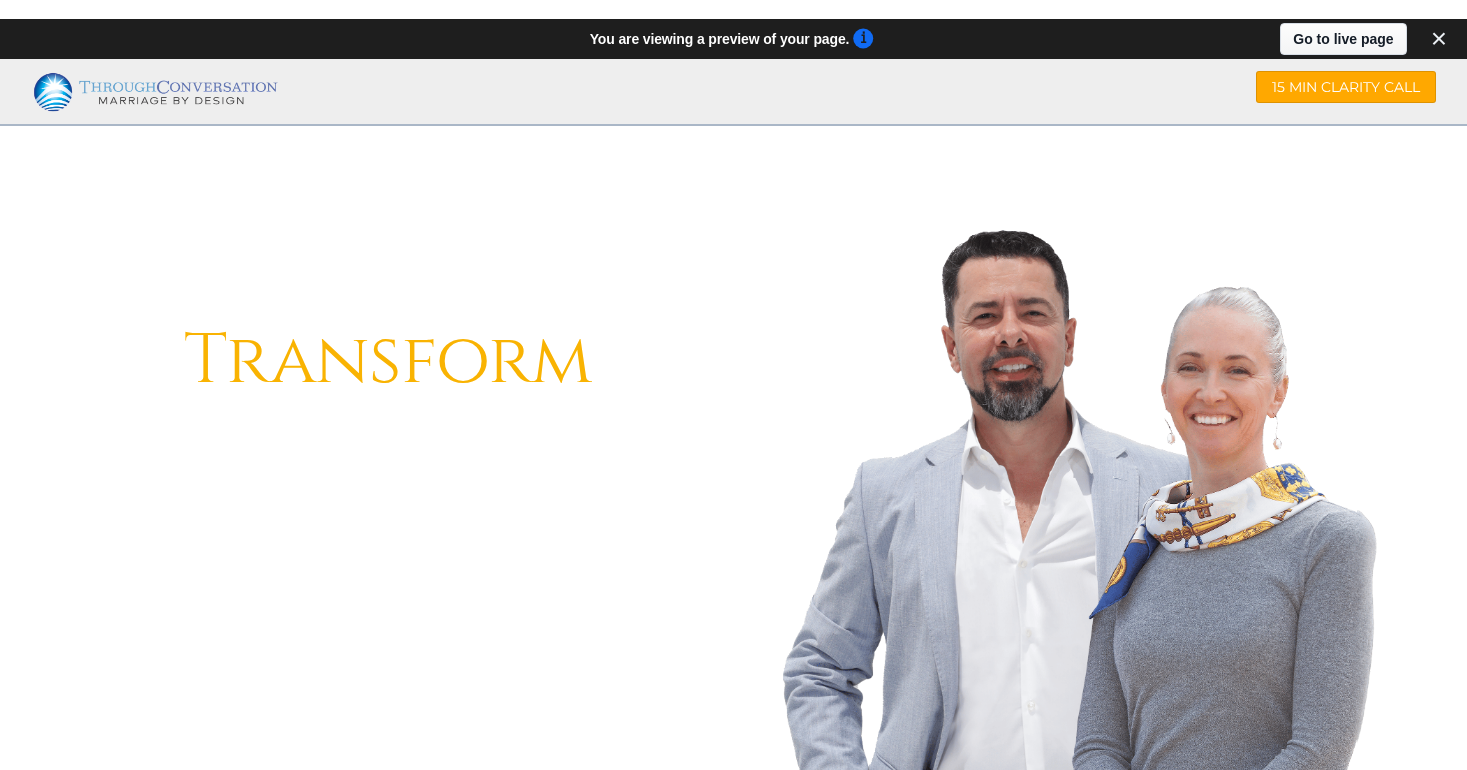 scroll, scrollTop: 0, scrollLeft: 0, axis: both 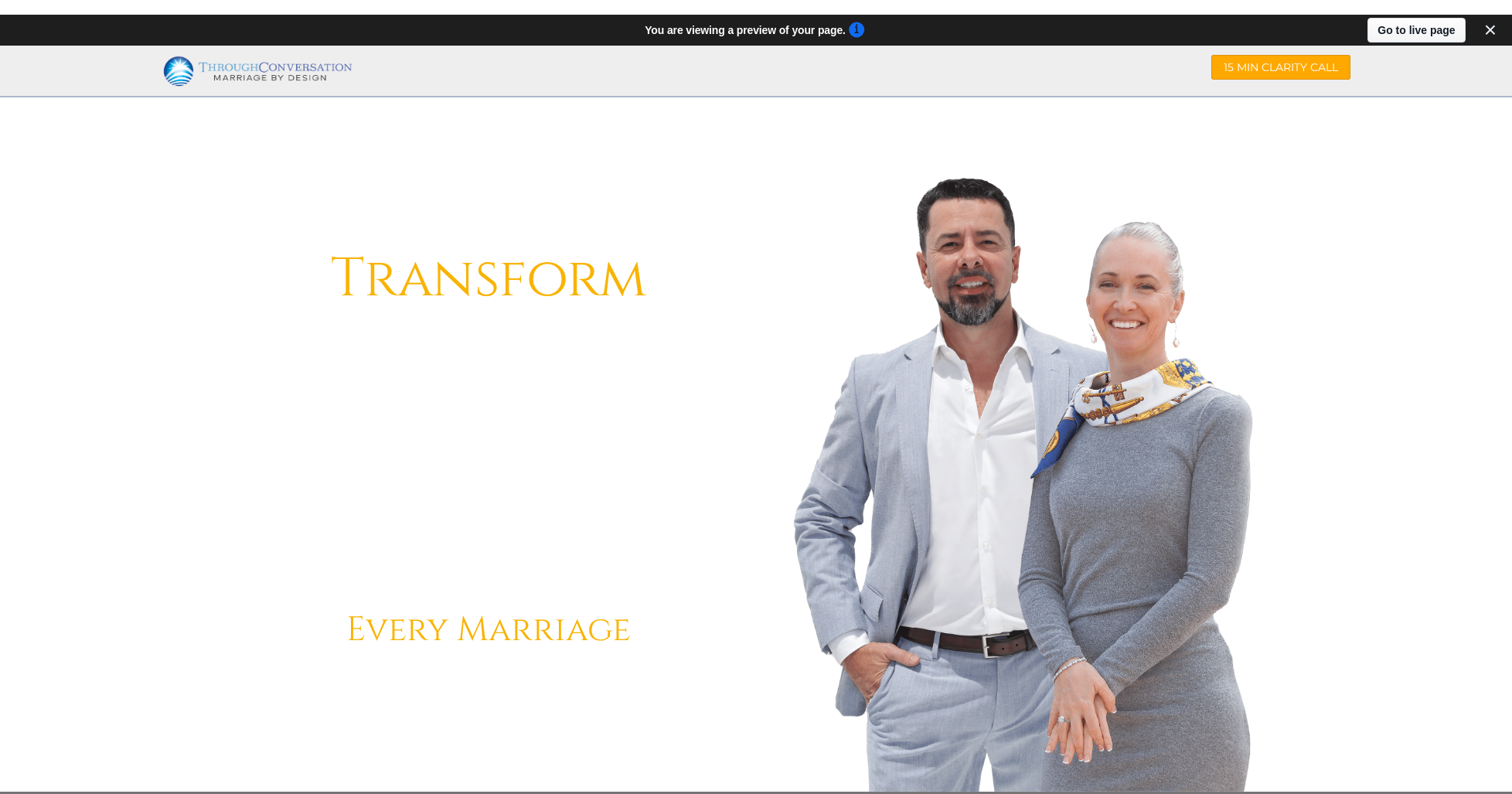 click on "​ ​ ​ ​ ​ ​ ​ ​ ​ ​ ​ ​ ​ ​ ​ ​" at bounding box center [1023, 460] 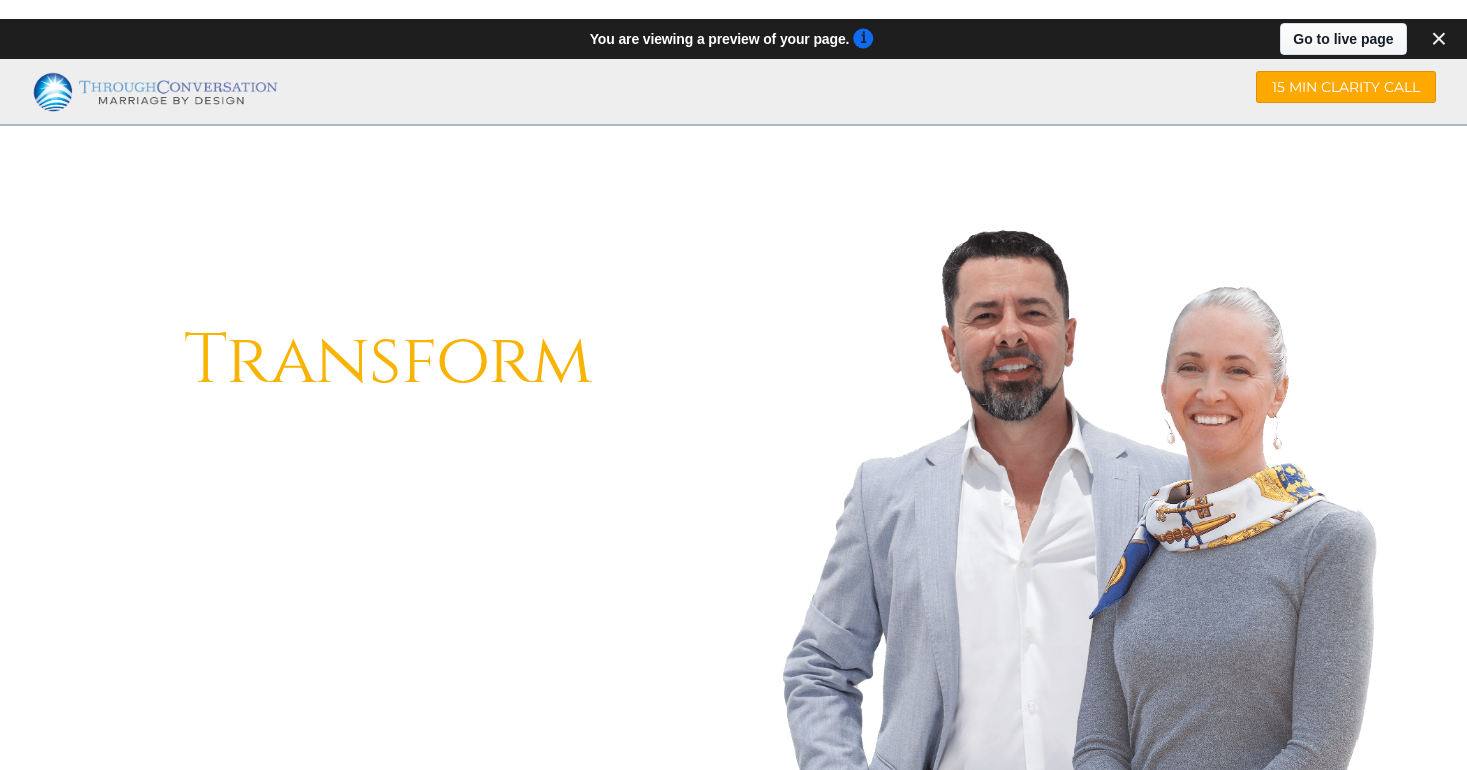click at bounding box center (1080, 623) 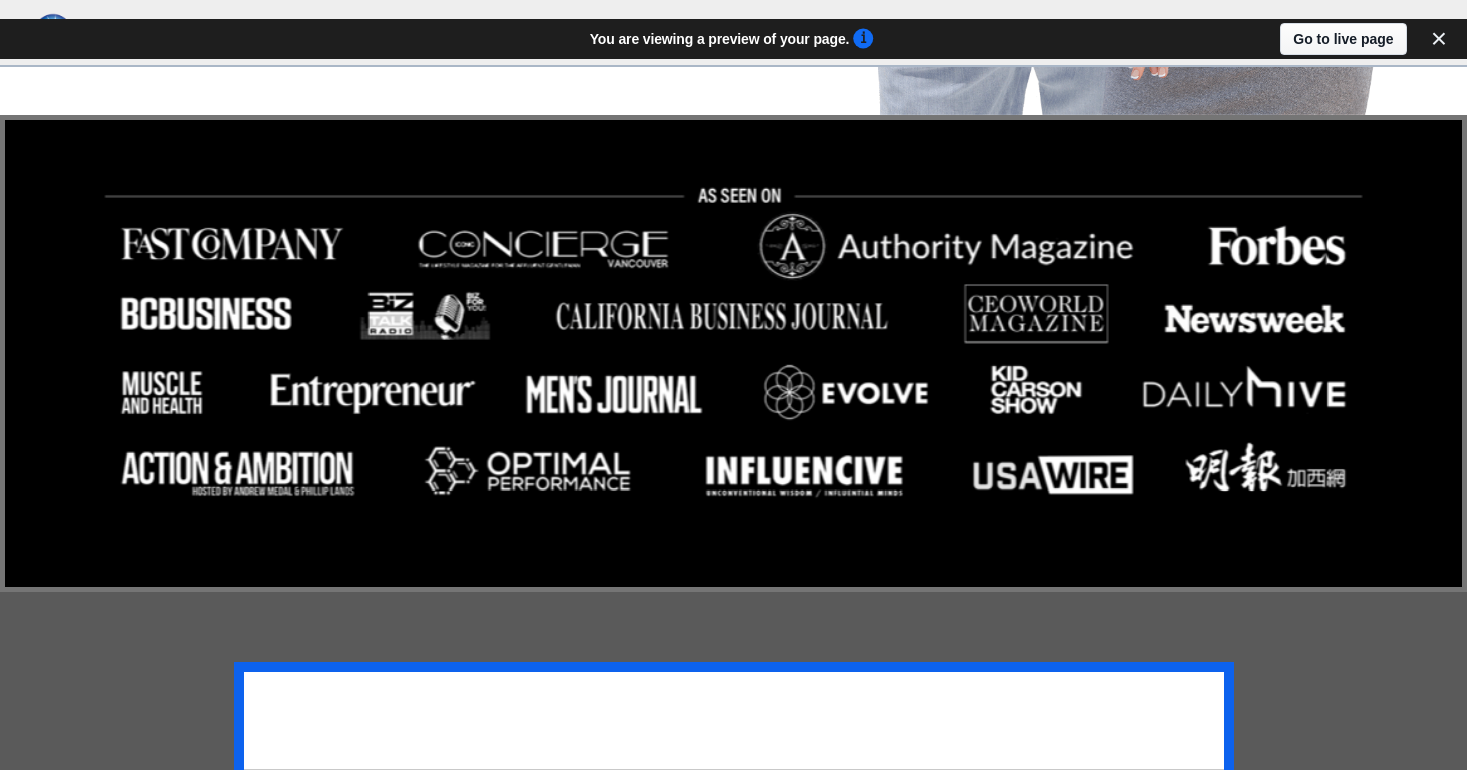 scroll, scrollTop: 901, scrollLeft: 0, axis: vertical 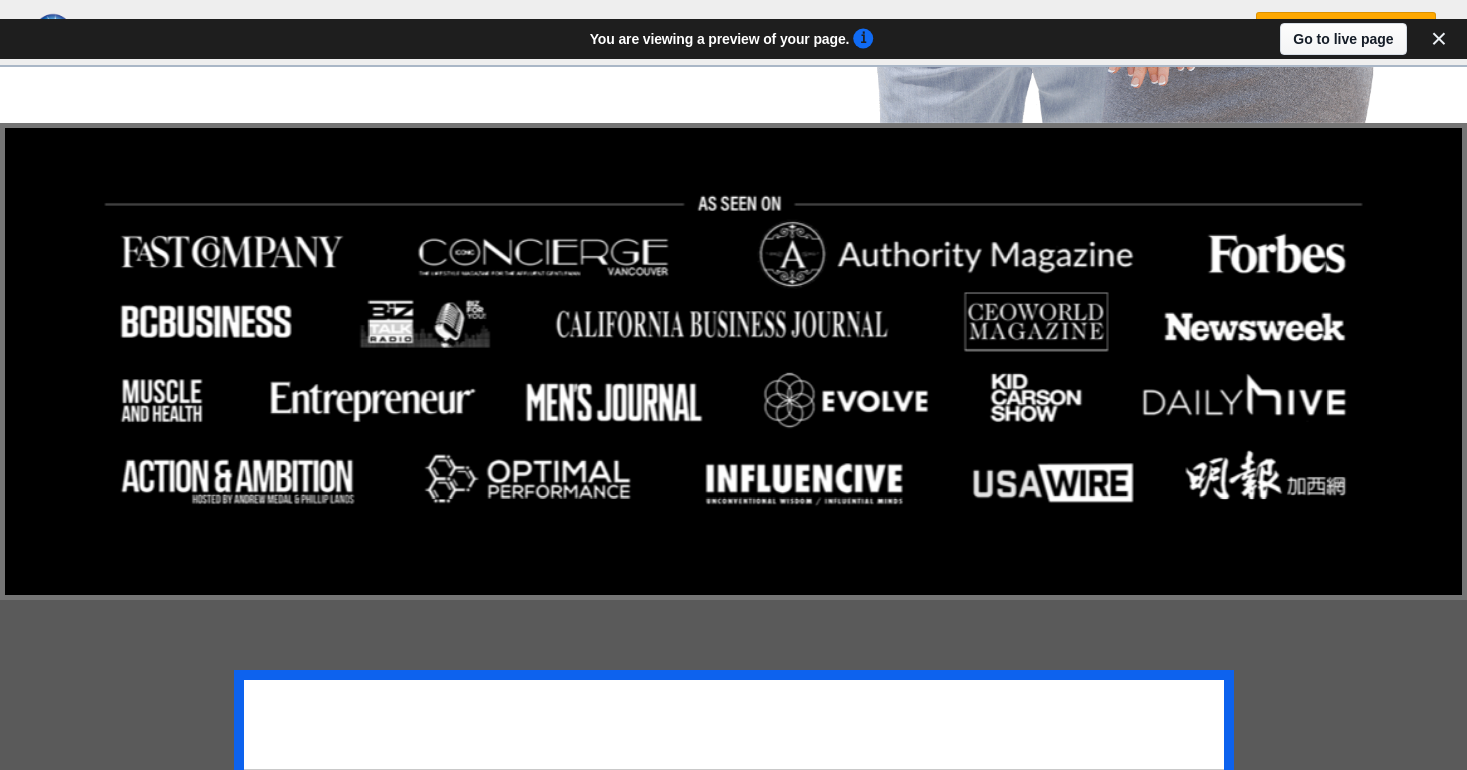 click at bounding box center [734, 359] 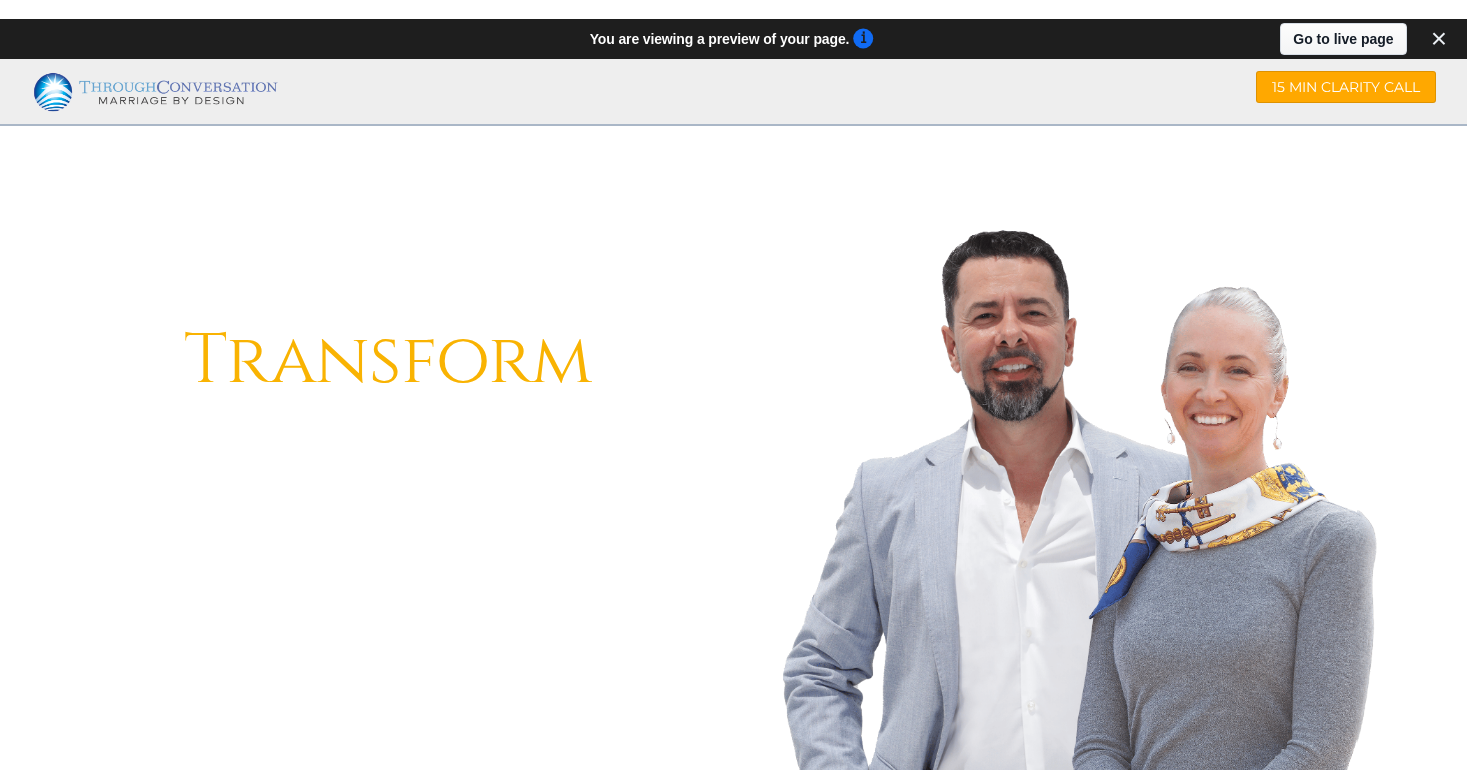 scroll, scrollTop: 0, scrollLeft: 0, axis: both 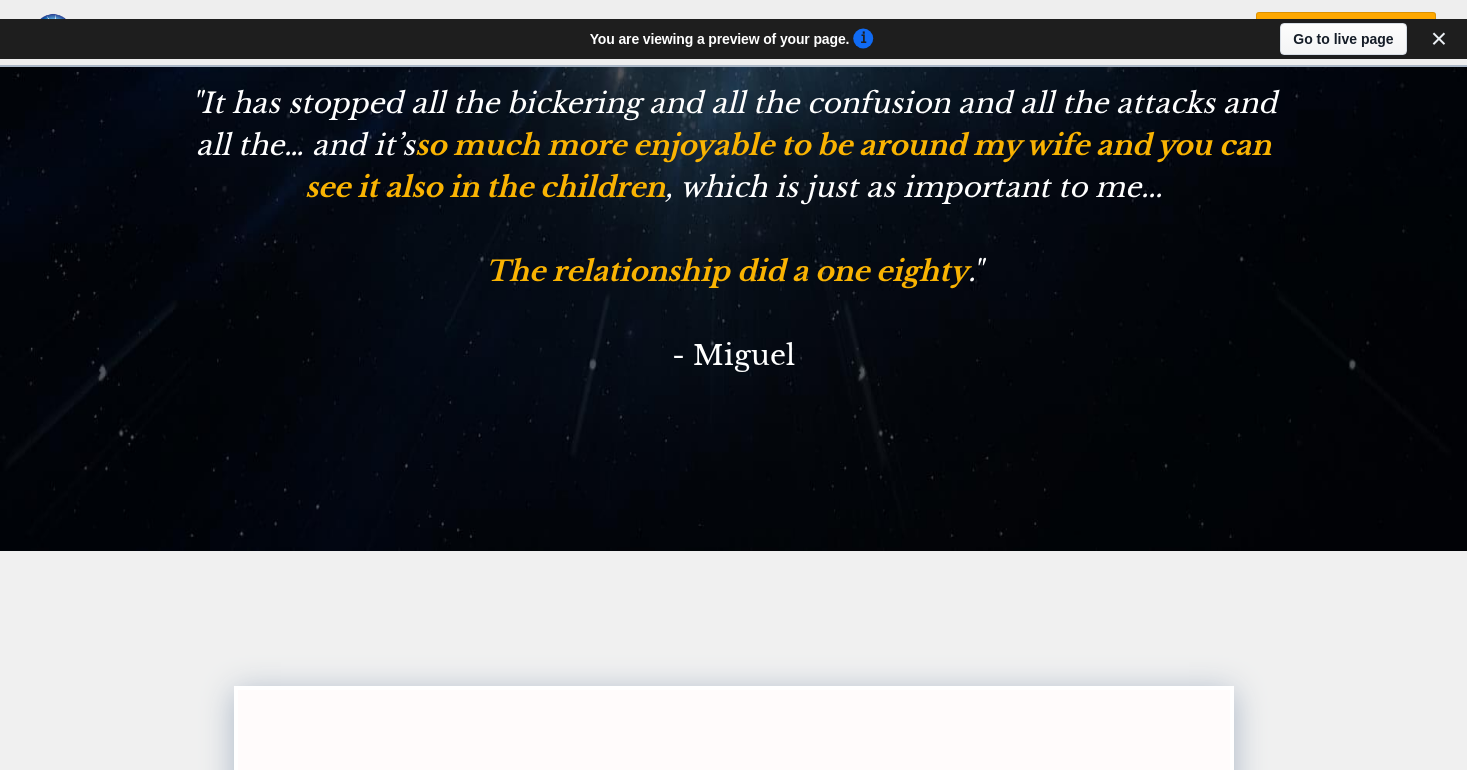 click on "" I hated my husband before, I didn’t want to see his face, ever! And now... I love him, I do (crying) and… I like living with him. I was exhausted, I was depressed. I was angry, I was consumed with anger and I felt trapped… And now I feel free. I feel happy, I’m crying because I’m happy (crying)" - Candice "It has stopped all the bickering and all the confusion and all the attacks and all the… and it’s  so much more enjoyable to be around my wife and you can see it also in the children , which is just as important to me...  The relationship did a one eighty ." - Miguel" at bounding box center (734, 83) 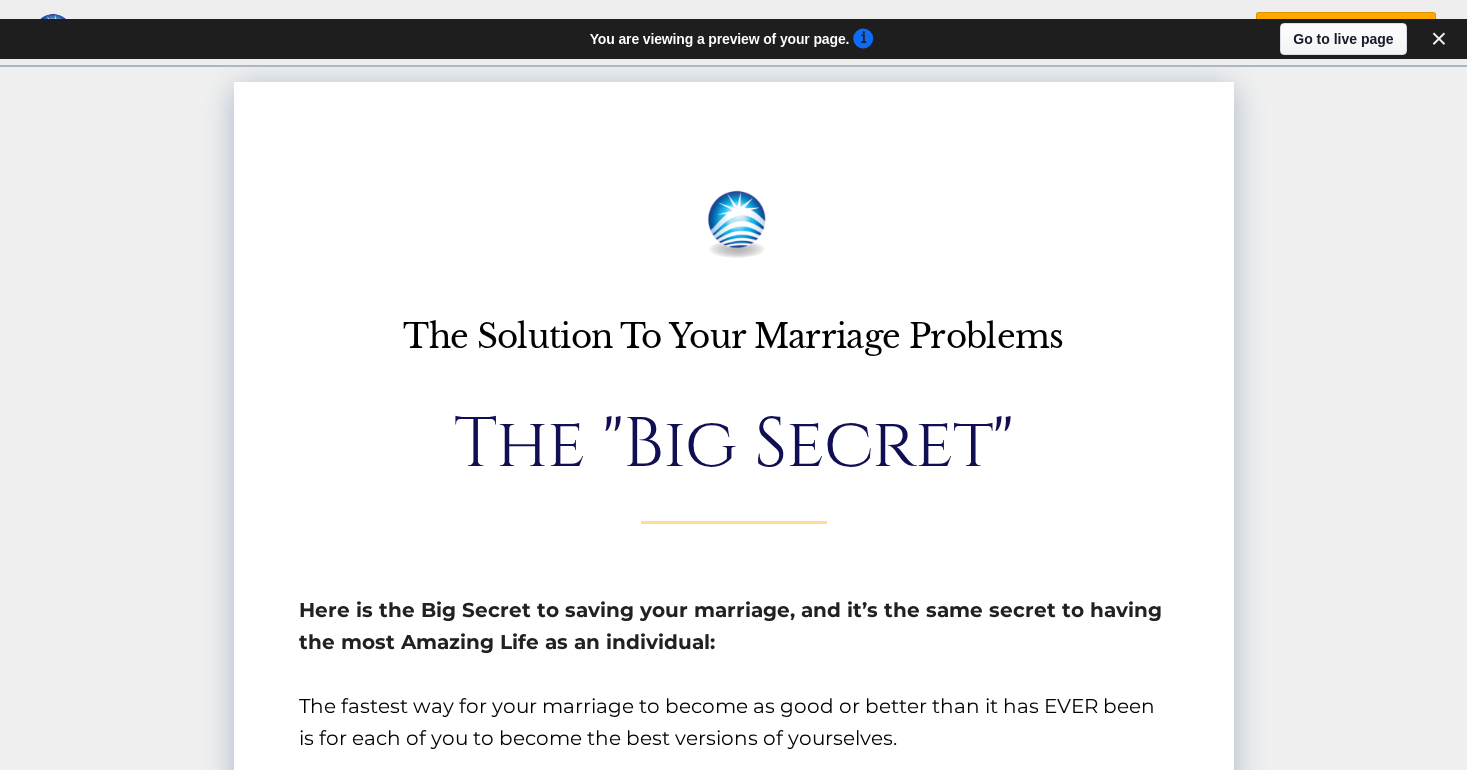scroll, scrollTop: 10991, scrollLeft: 0, axis: vertical 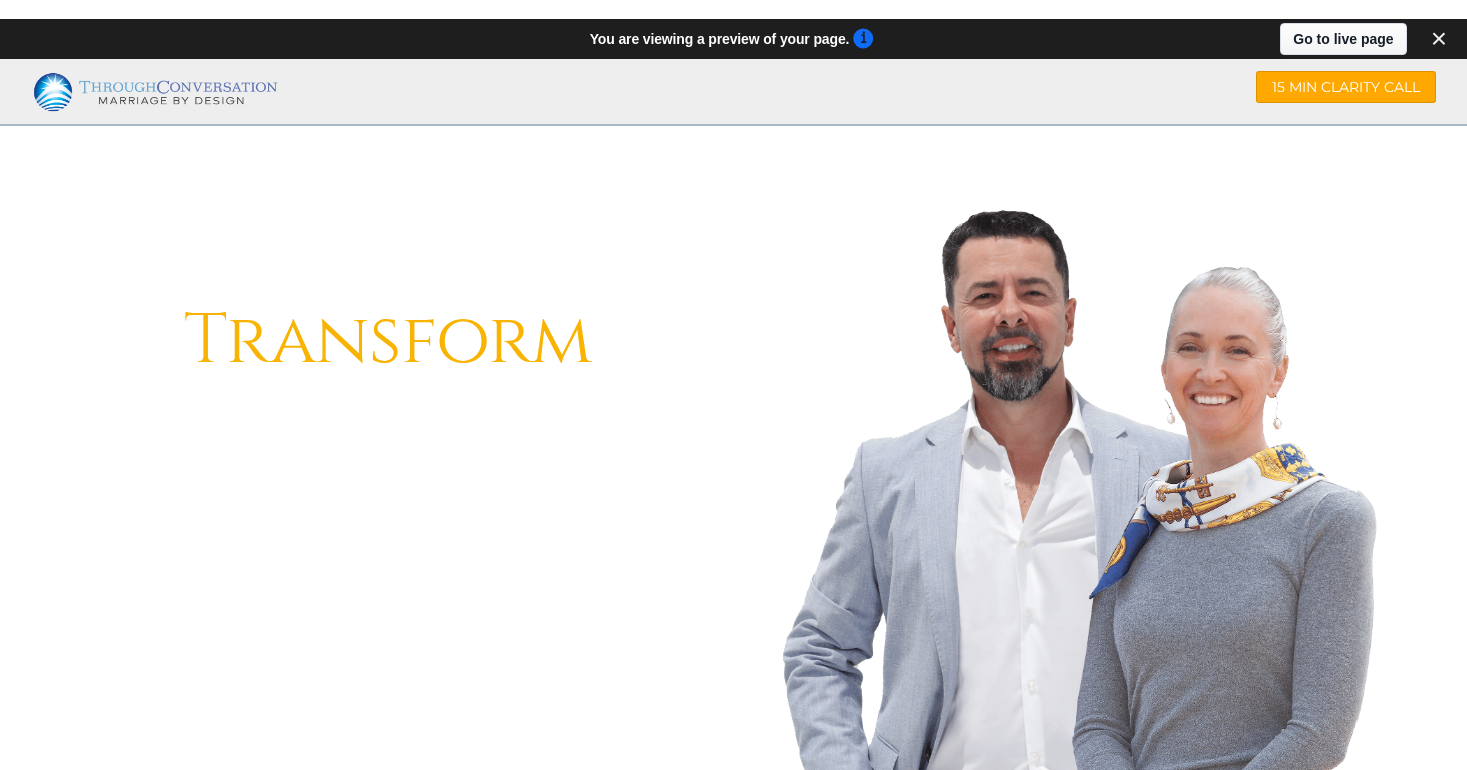 click on "×" at bounding box center (1439, 39) 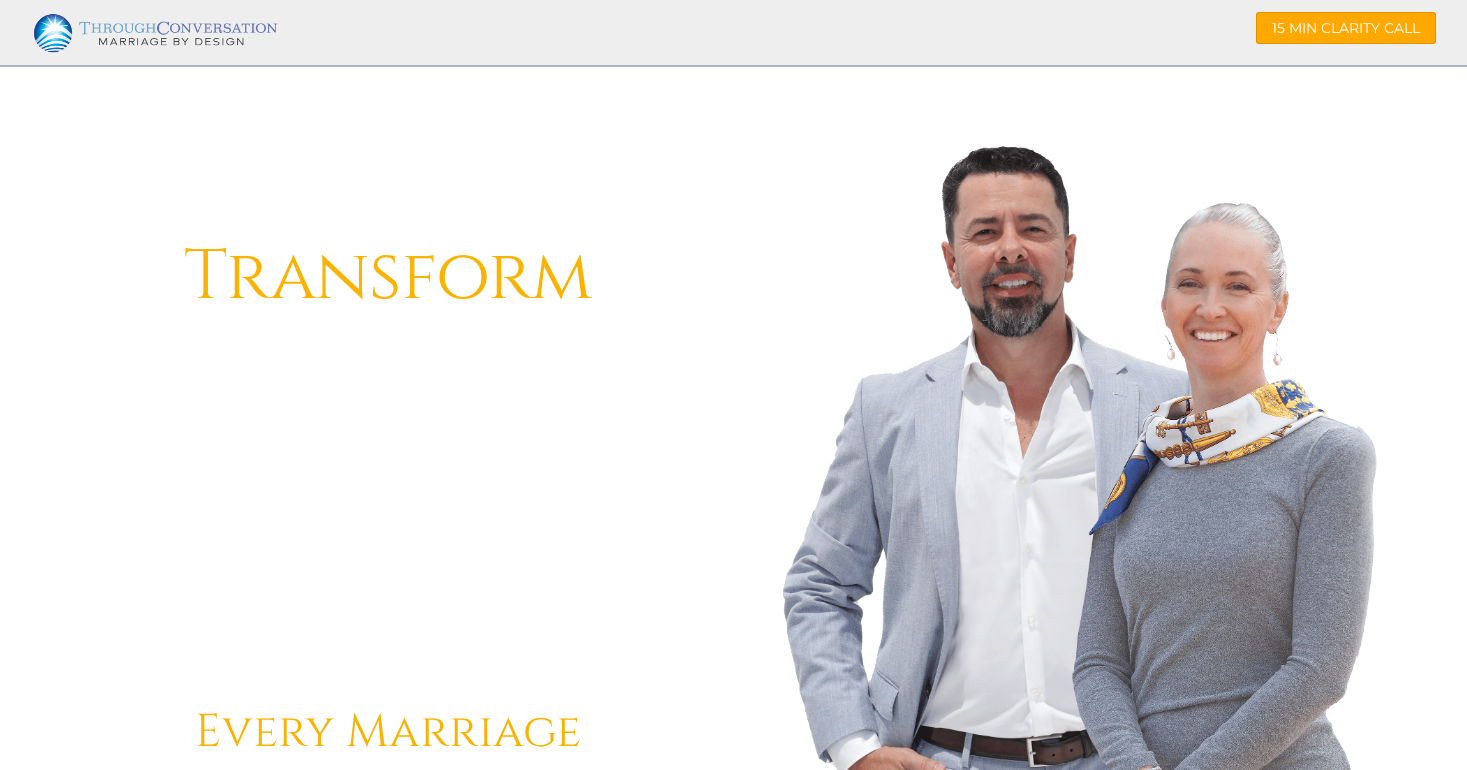 scroll, scrollTop: 26, scrollLeft: 0, axis: vertical 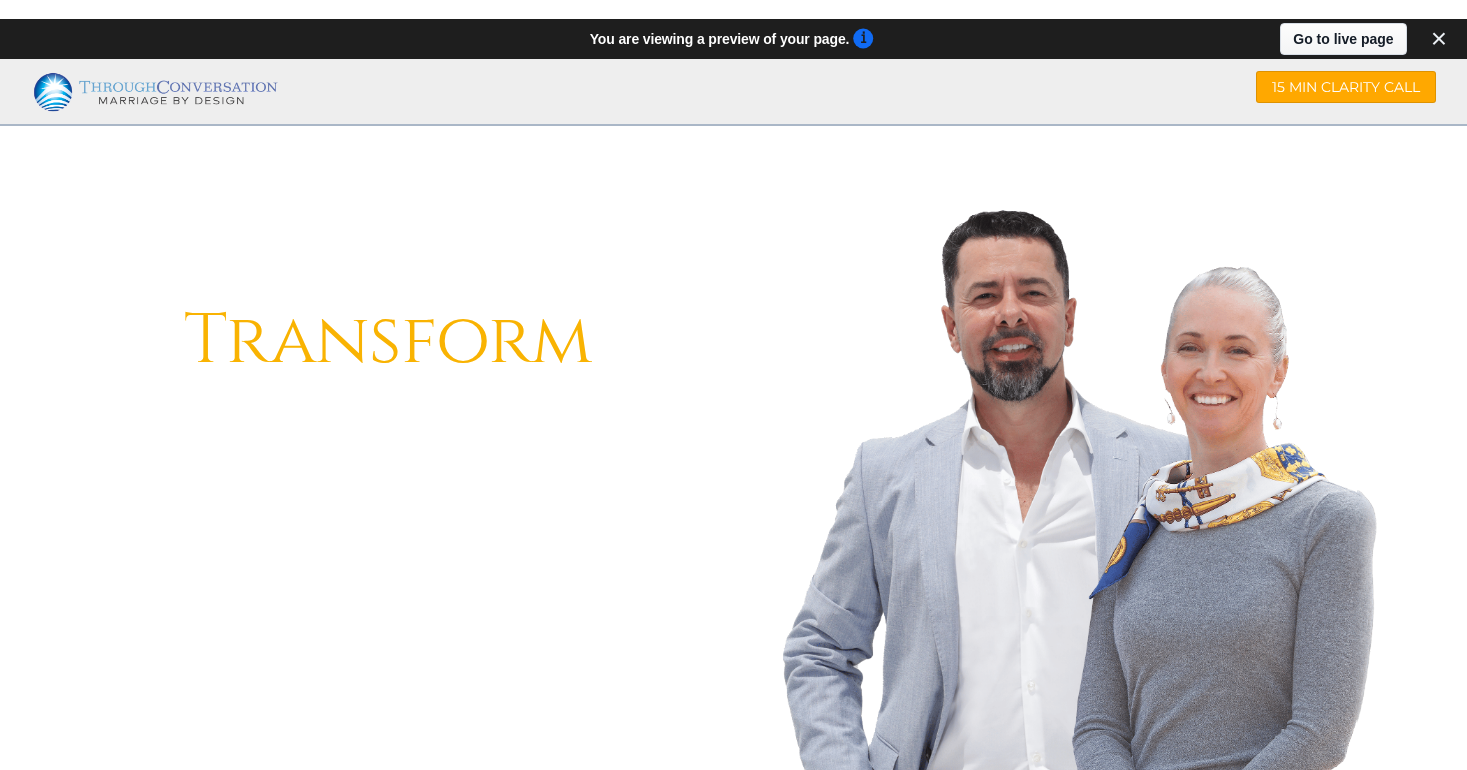 click on "×" at bounding box center (1439, 39) 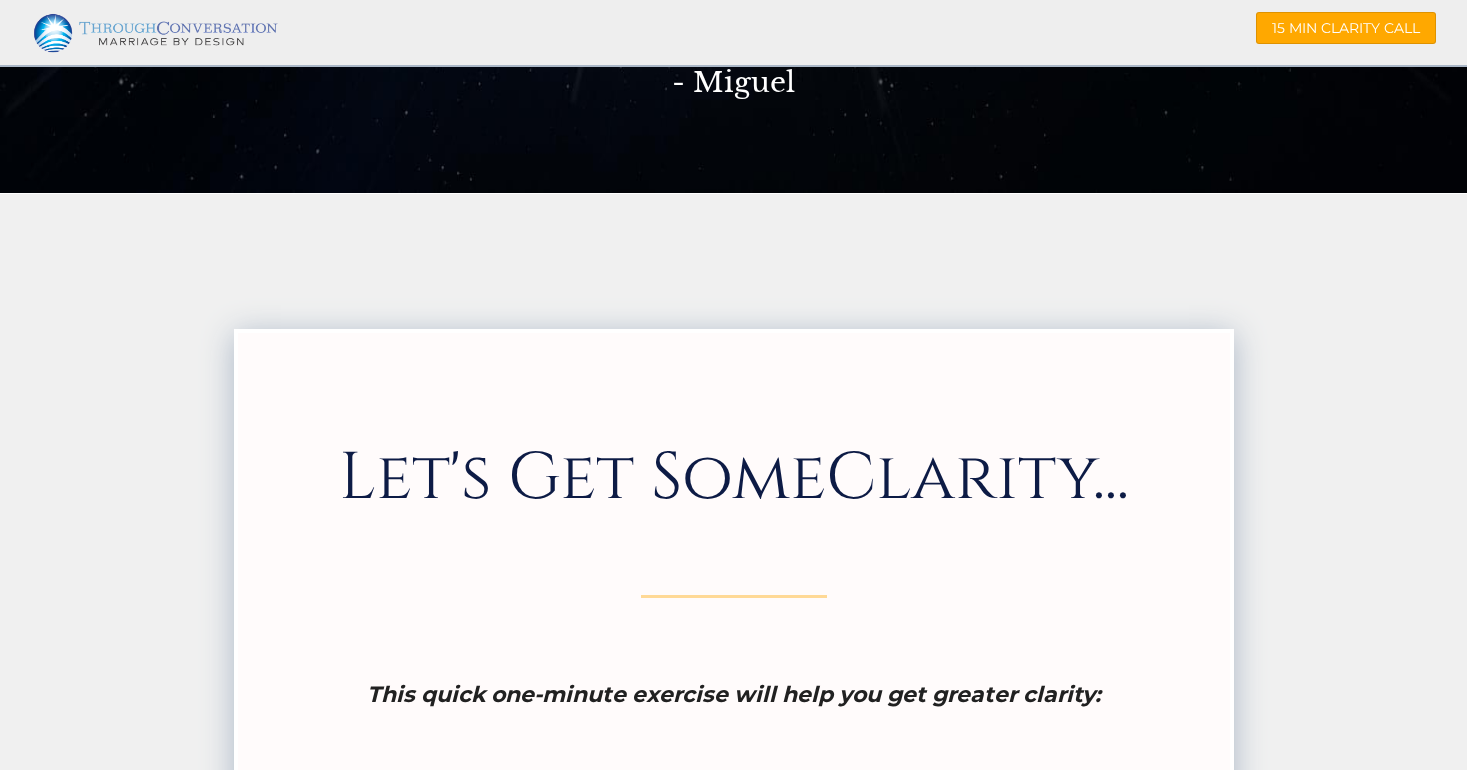 scroll, scrollTop: 7064, scrollLeft: 0, axis: vertical 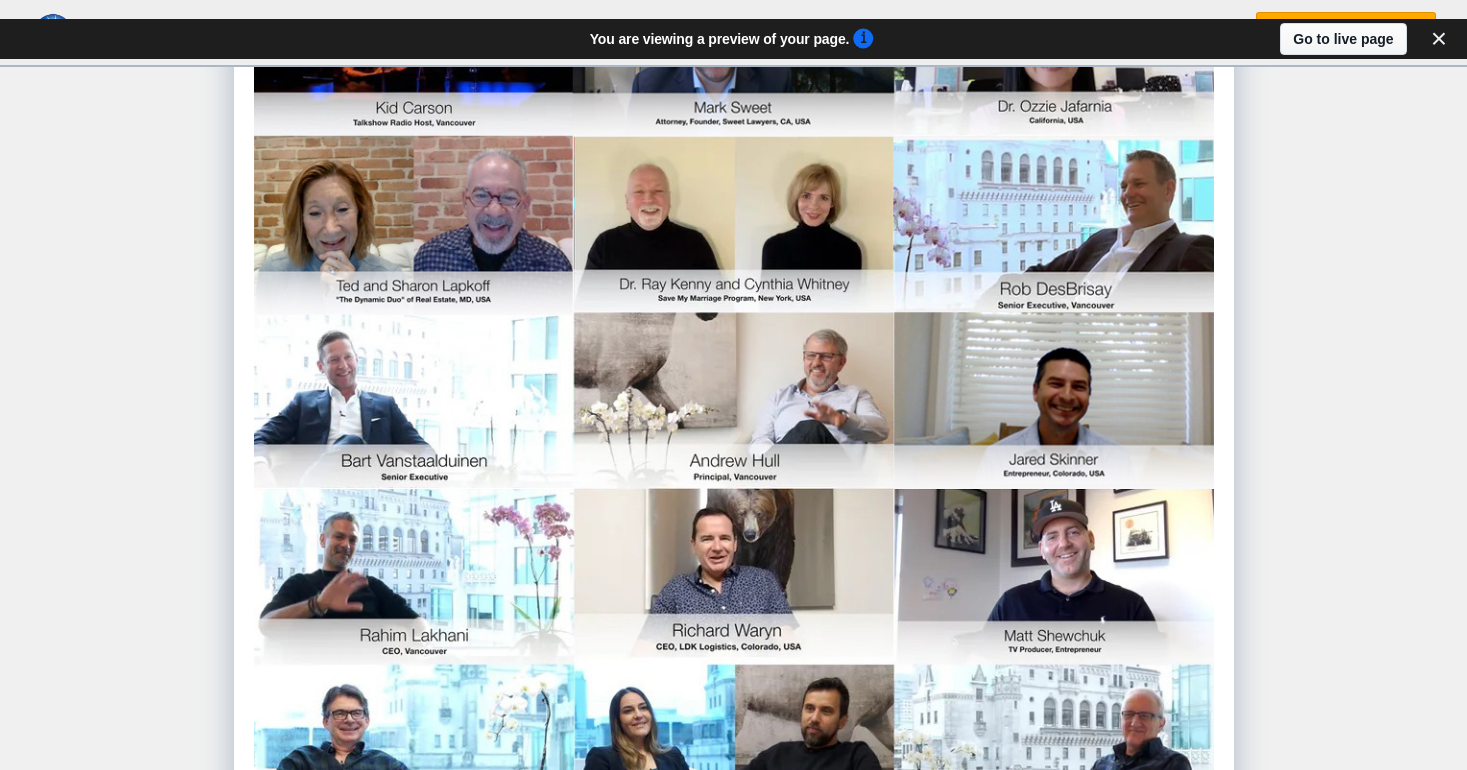 click on "×" at bounding box center (1439, 39) 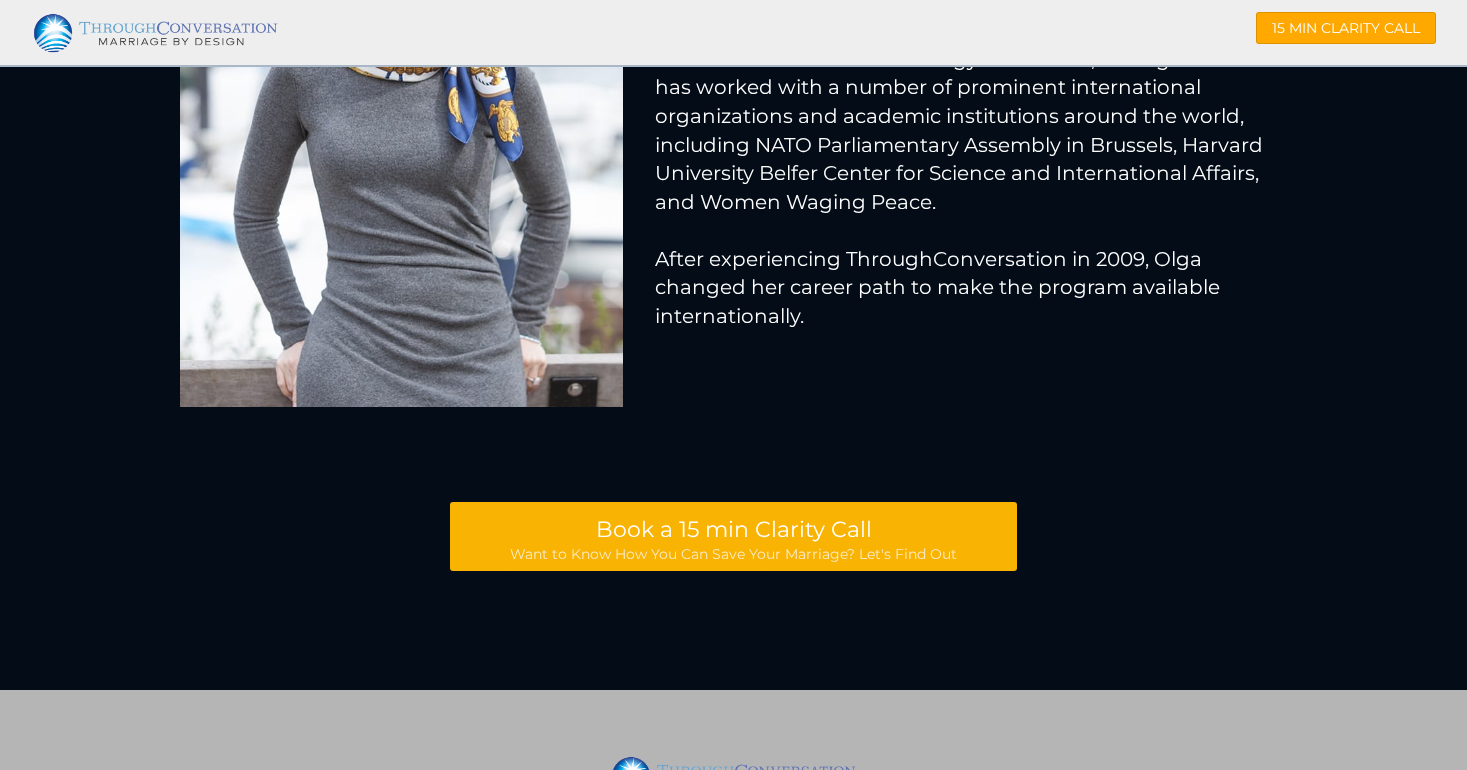 scroll, scrollTop: 34094, scrollLeft: 0, axis: vertical 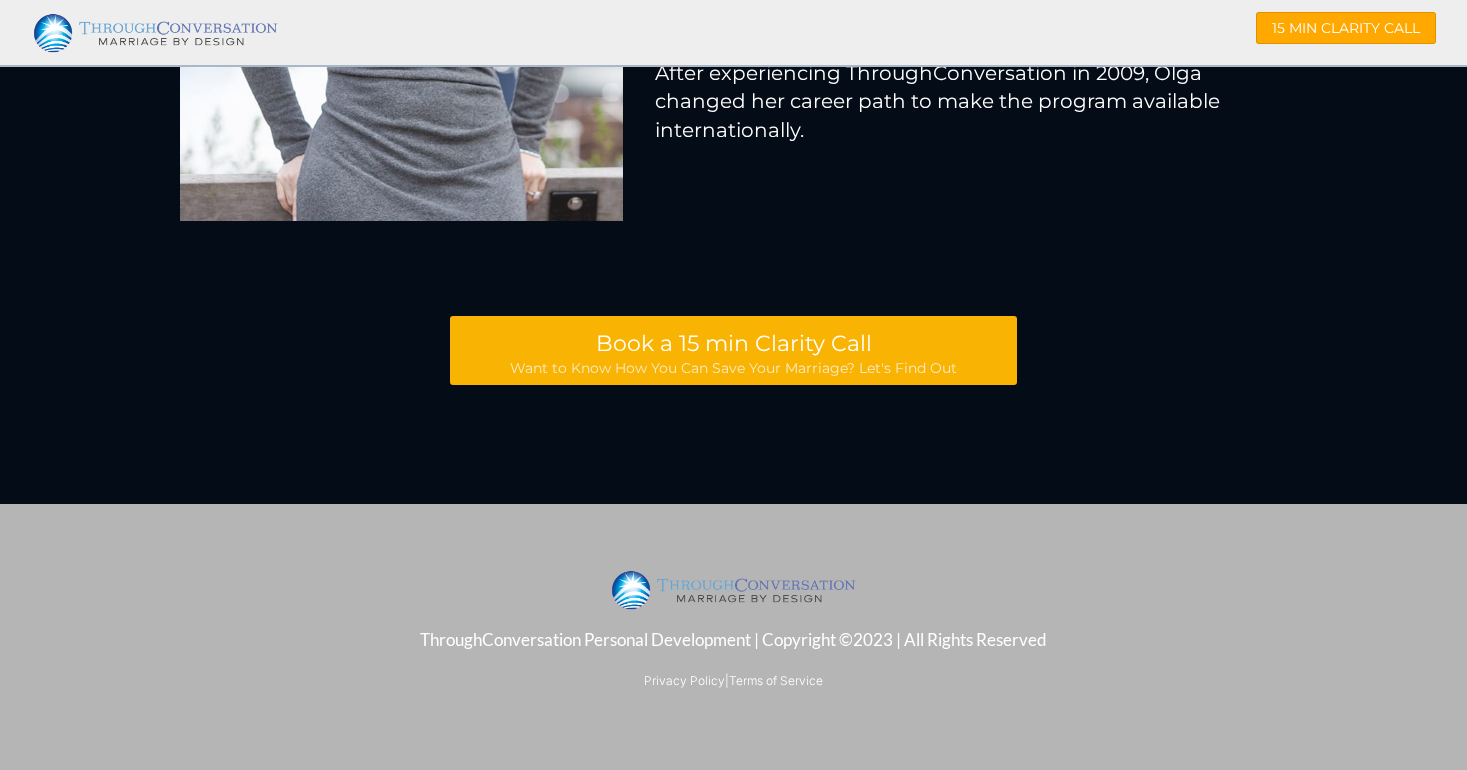 click on "Book a 15 min Clarity Call Want to Know How You Can Save Your Marriage? Let's Find Out" at bounding box center [734, 323] 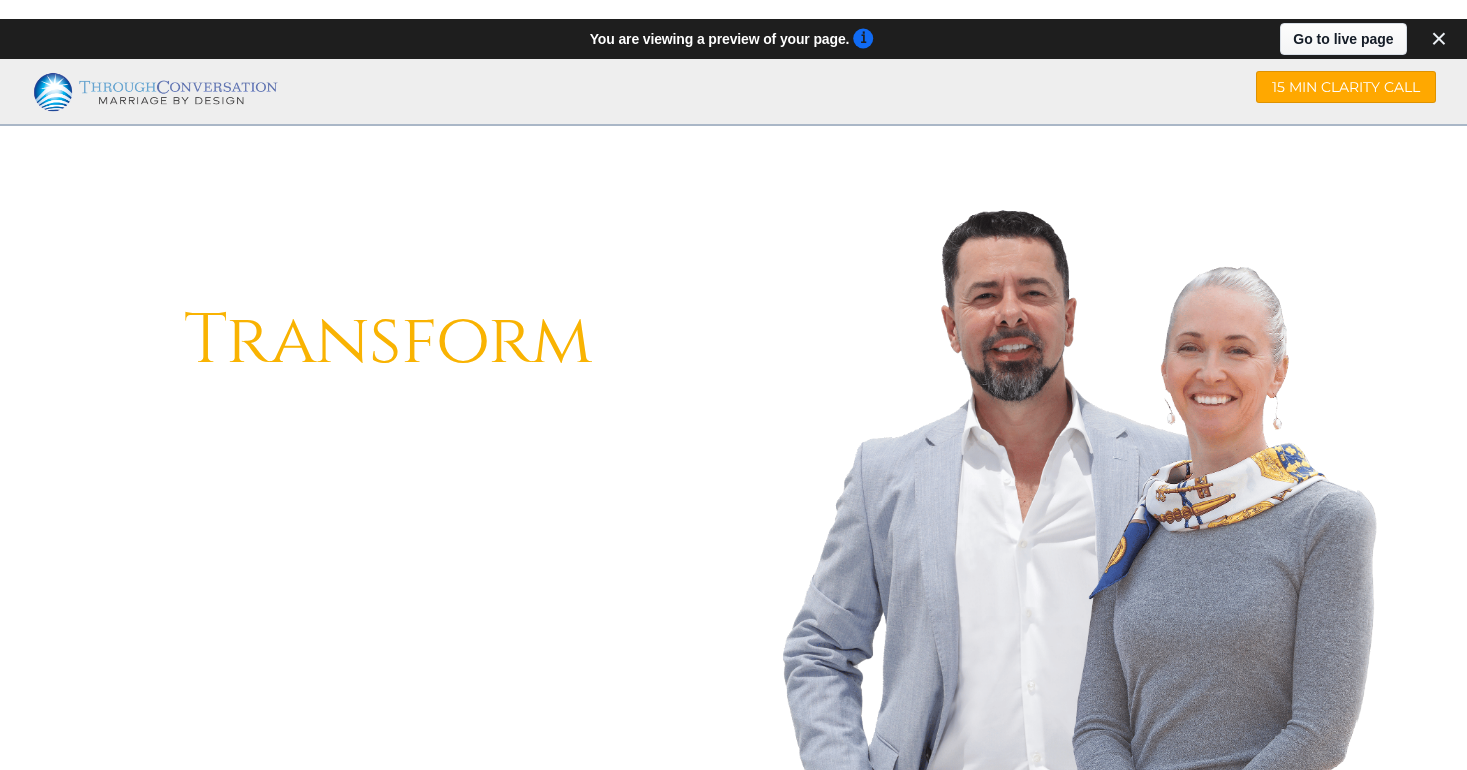 scroll, scrollTop: 0, scrollLeft: 0, axis: both 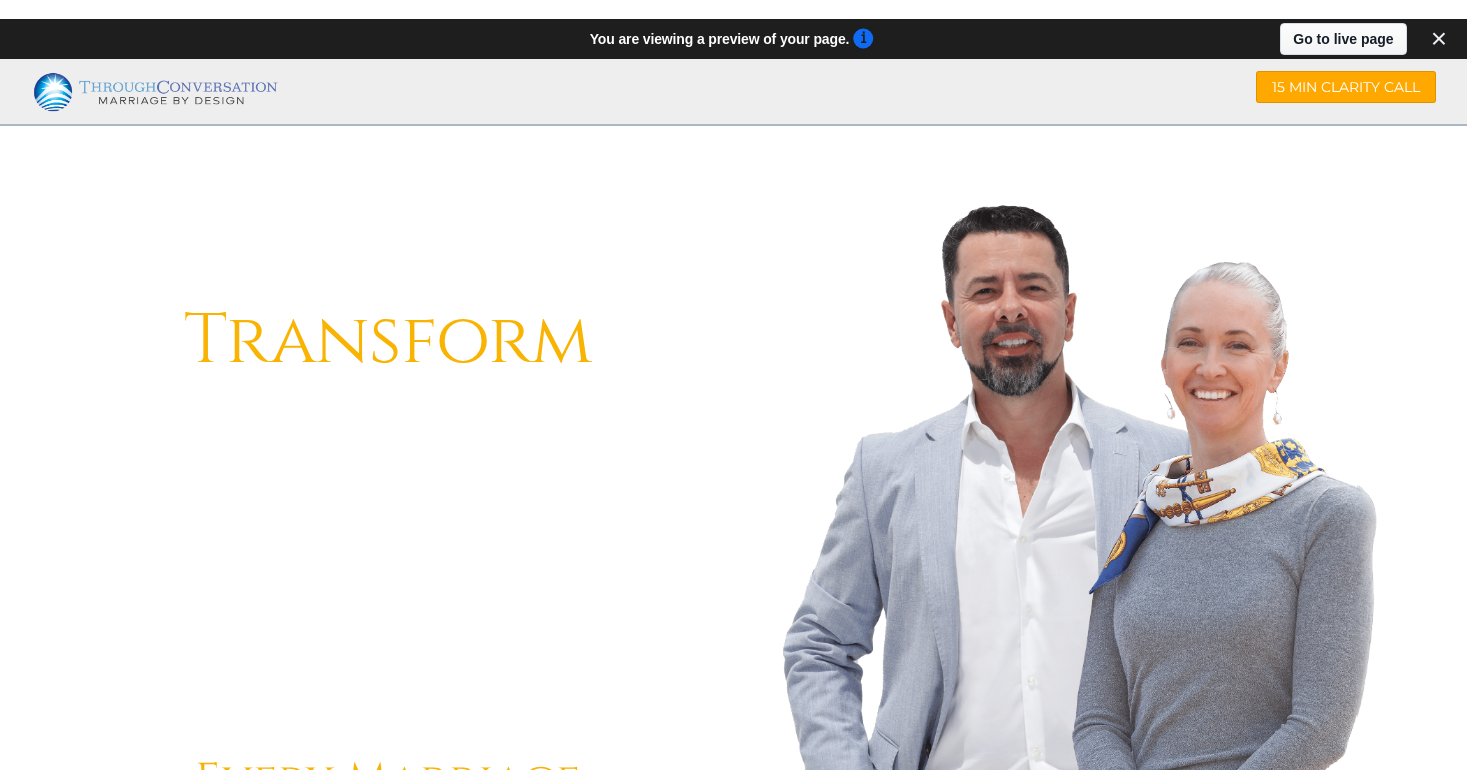 click on "×" at bounding box center [1439, 39] 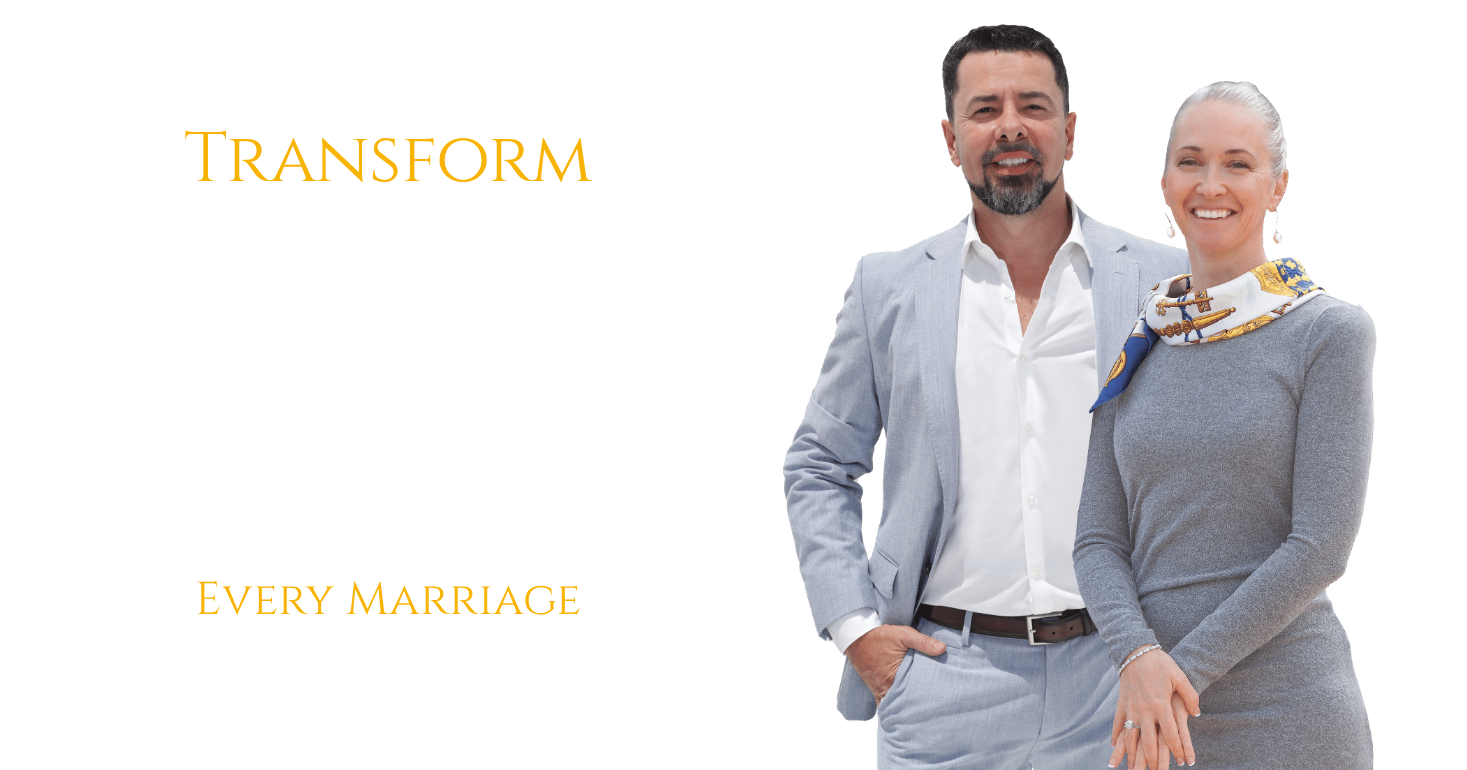 scroll, scrollTop: 0, scrollLeft: 0, axis: both 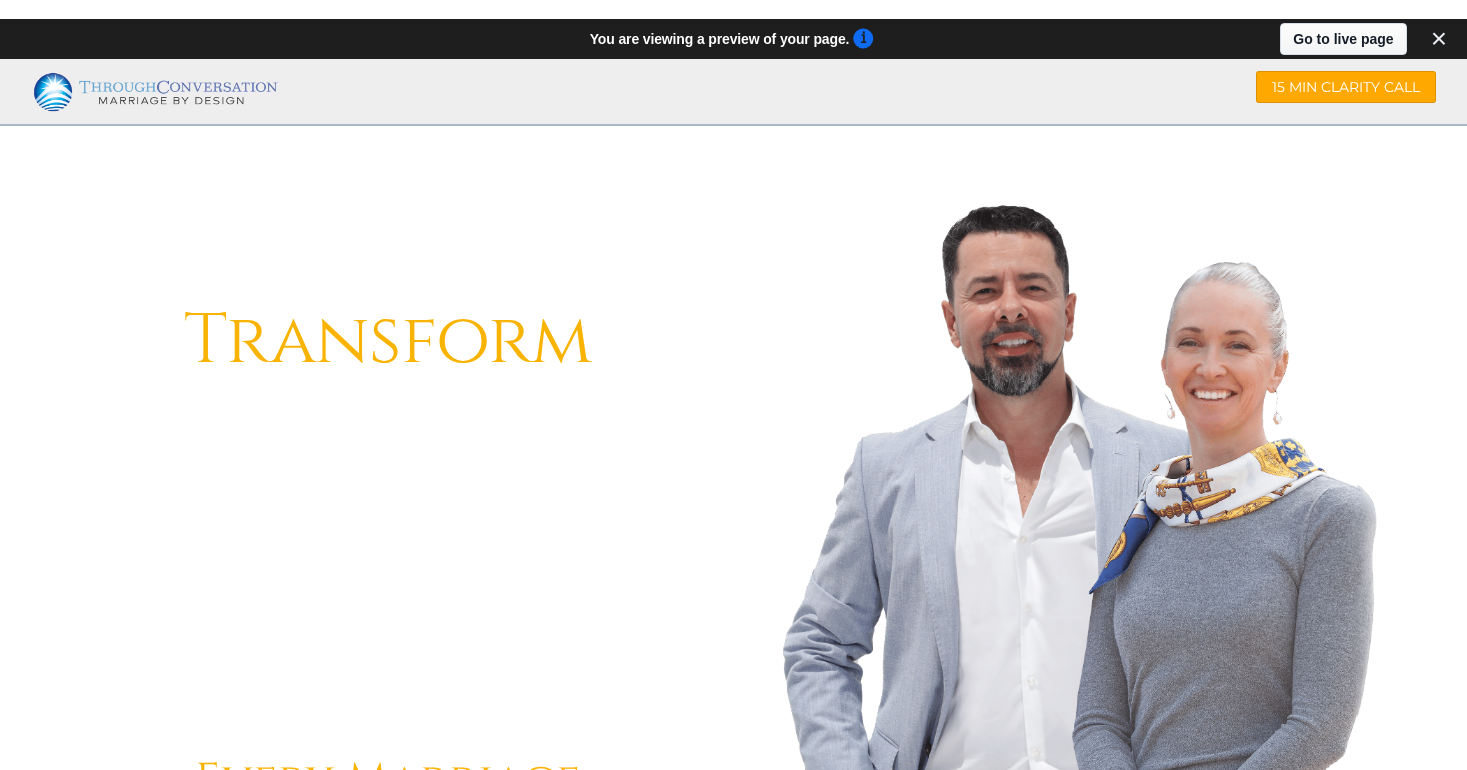 click on "×" at bounding box center [1439, 39] 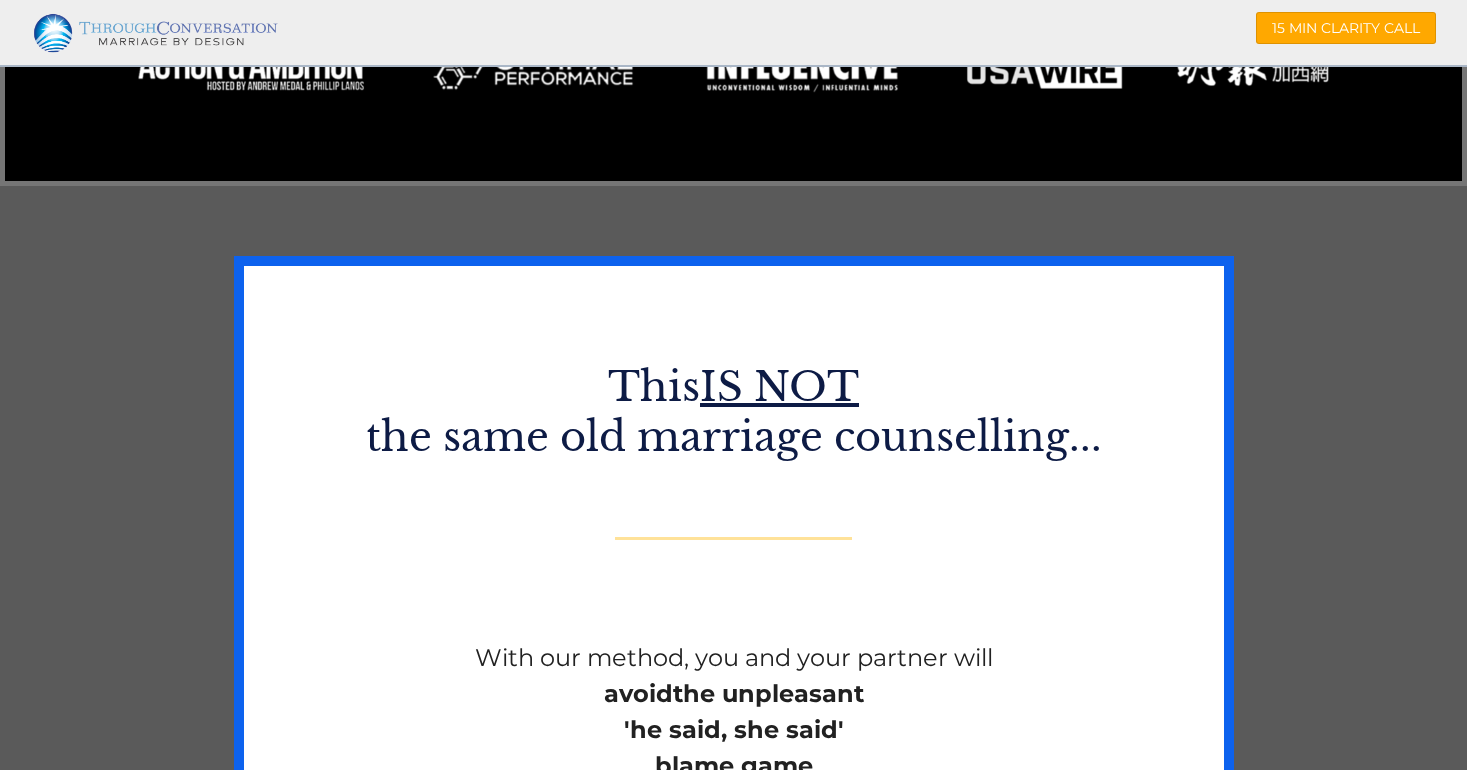 scroll, scrollTop: 1244, scrollLeft: 0, axis: vertical 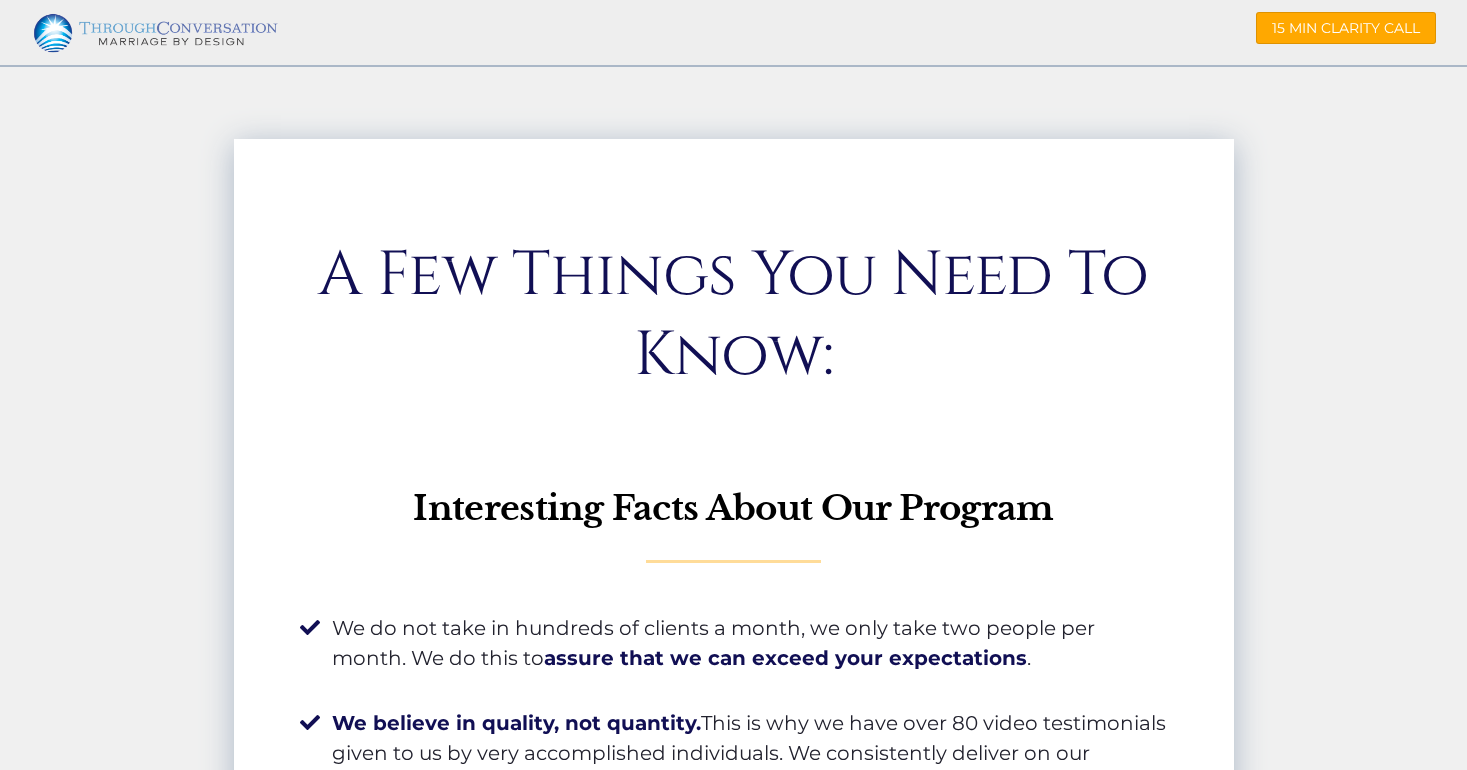 click on "A Few Things You Need To Know:" at bounding box center (733, 315) 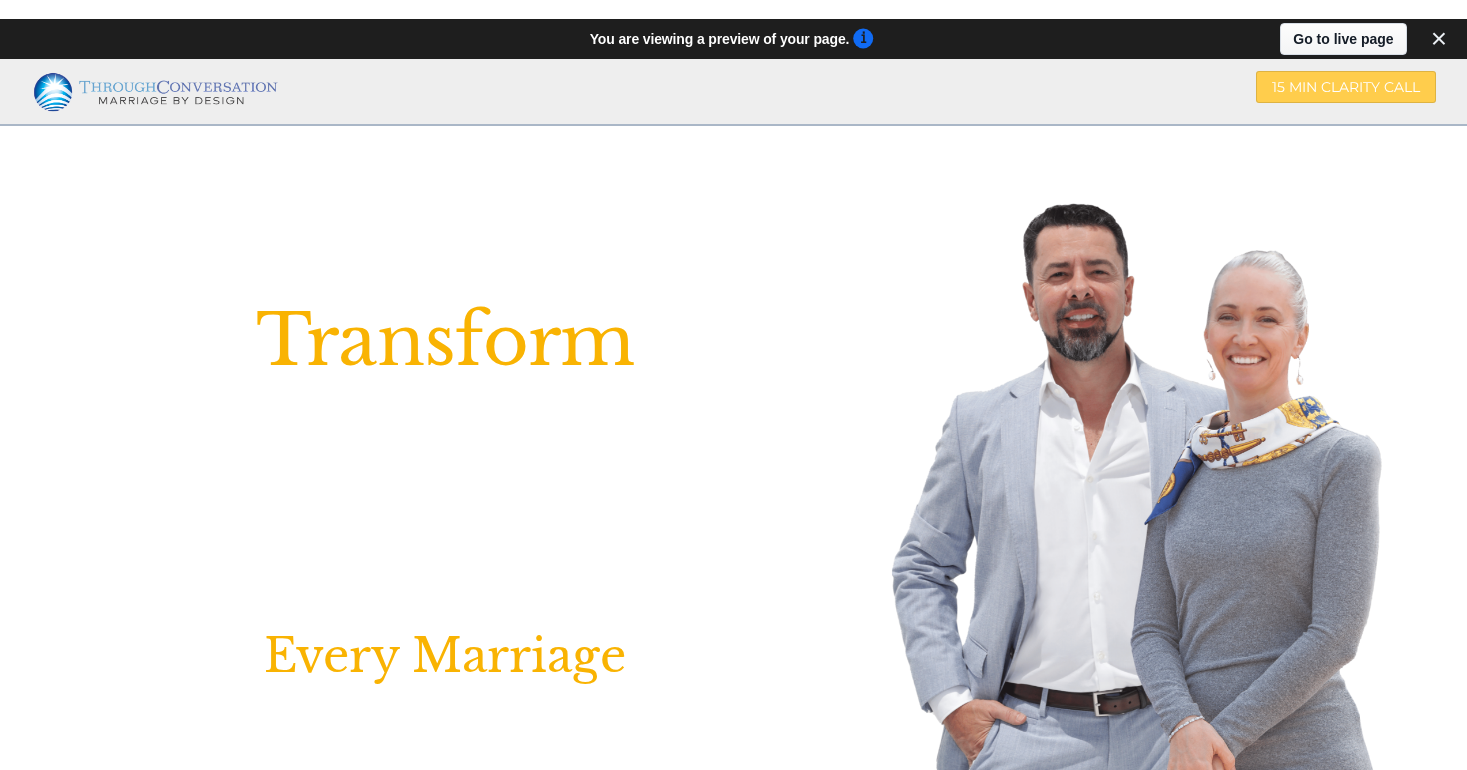 scroll, scrollTop: 0, scrollLeft: 0, axis: both 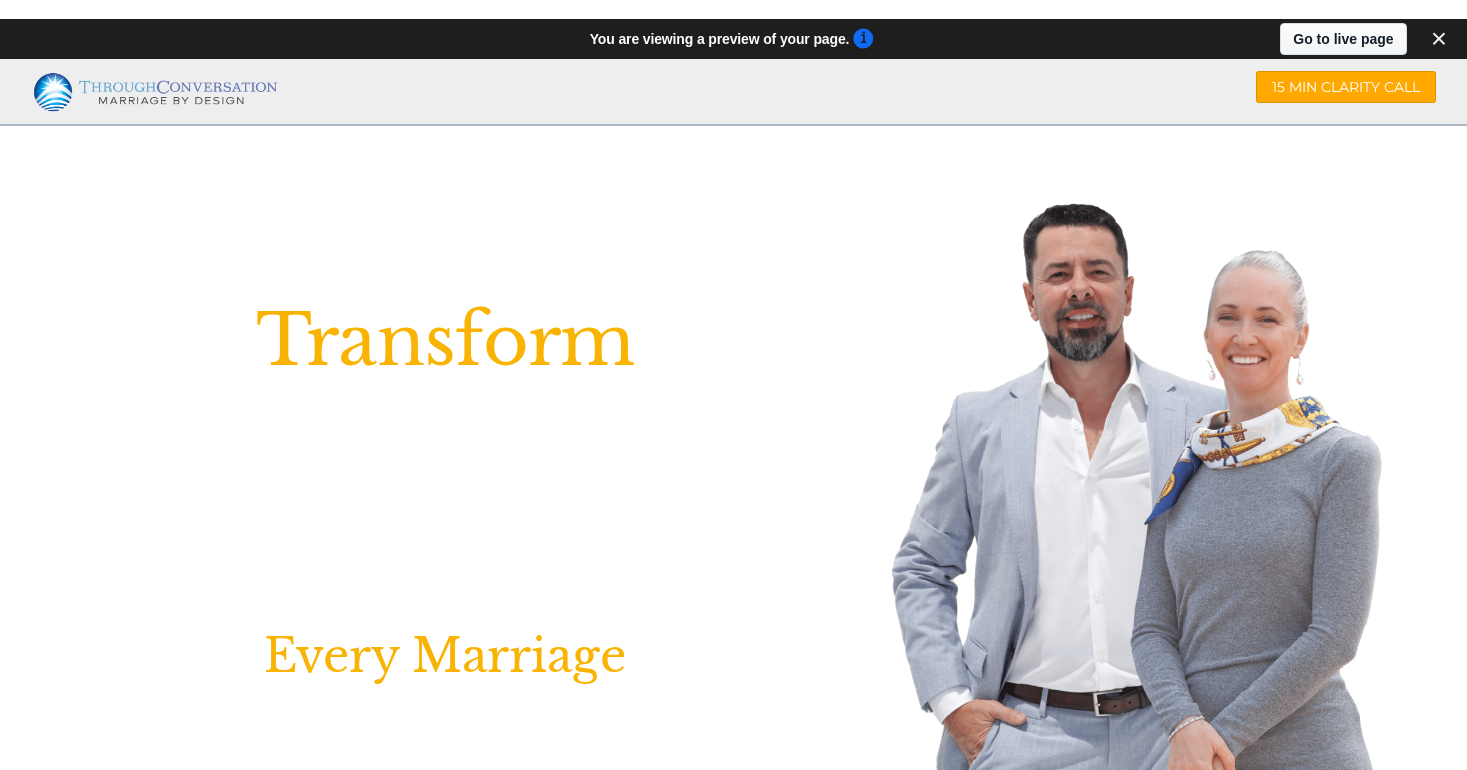 click on "×" at bounding box center (1439, 39) 